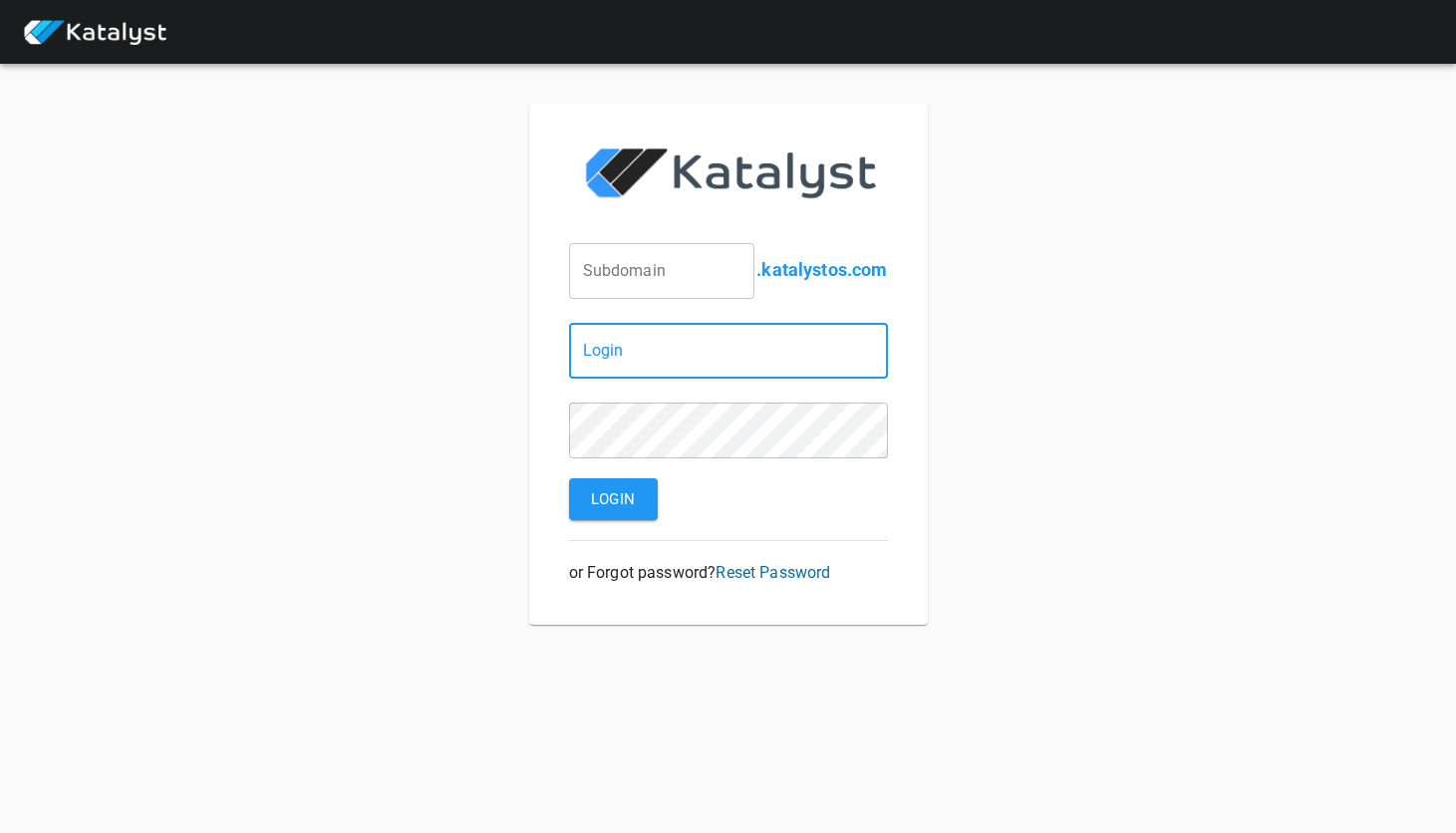 scroll, scrollTop: 0, scrollLeft: 0, axis: both 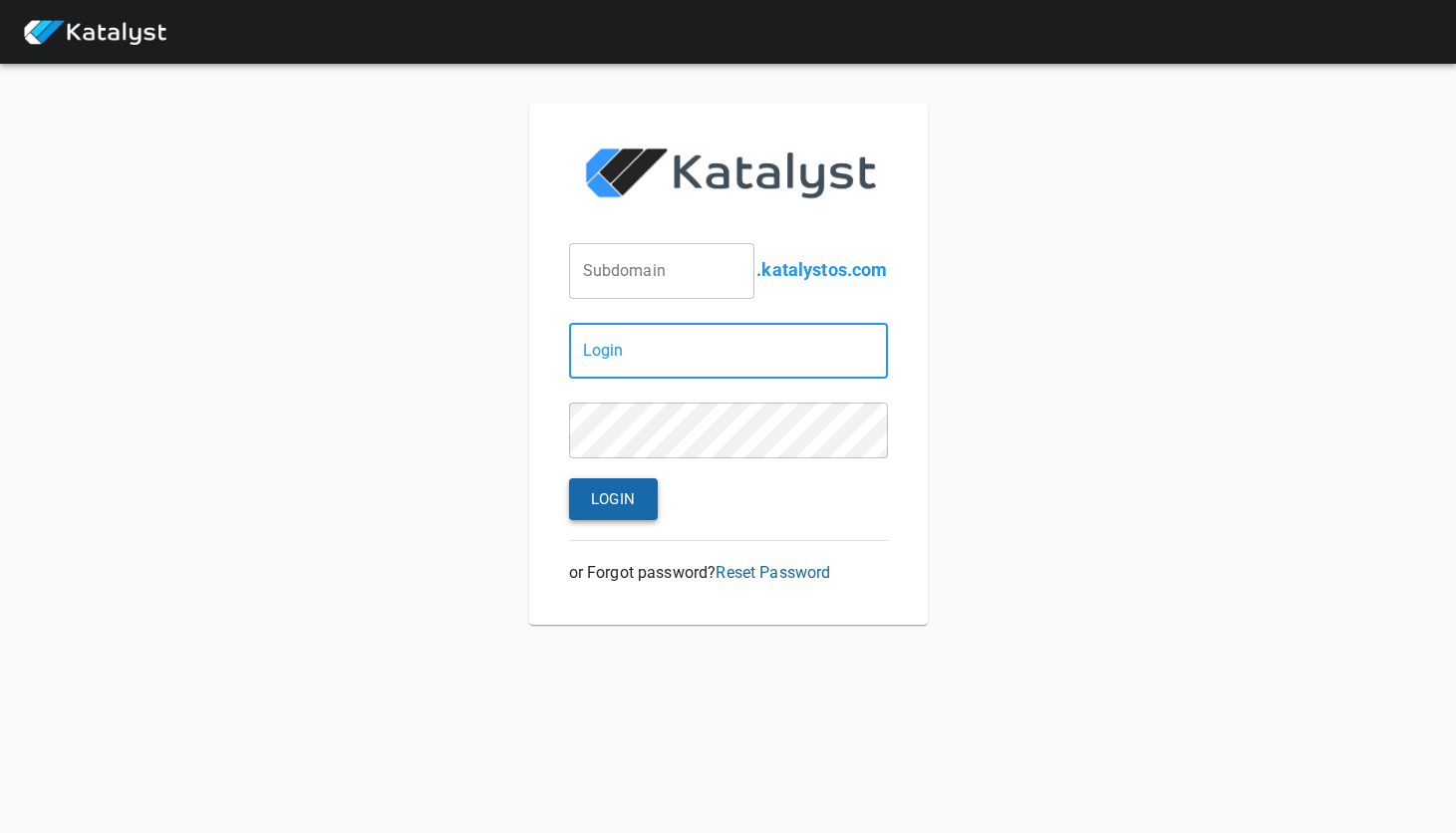 type on "[USERNAME]@[DOMAIN]" 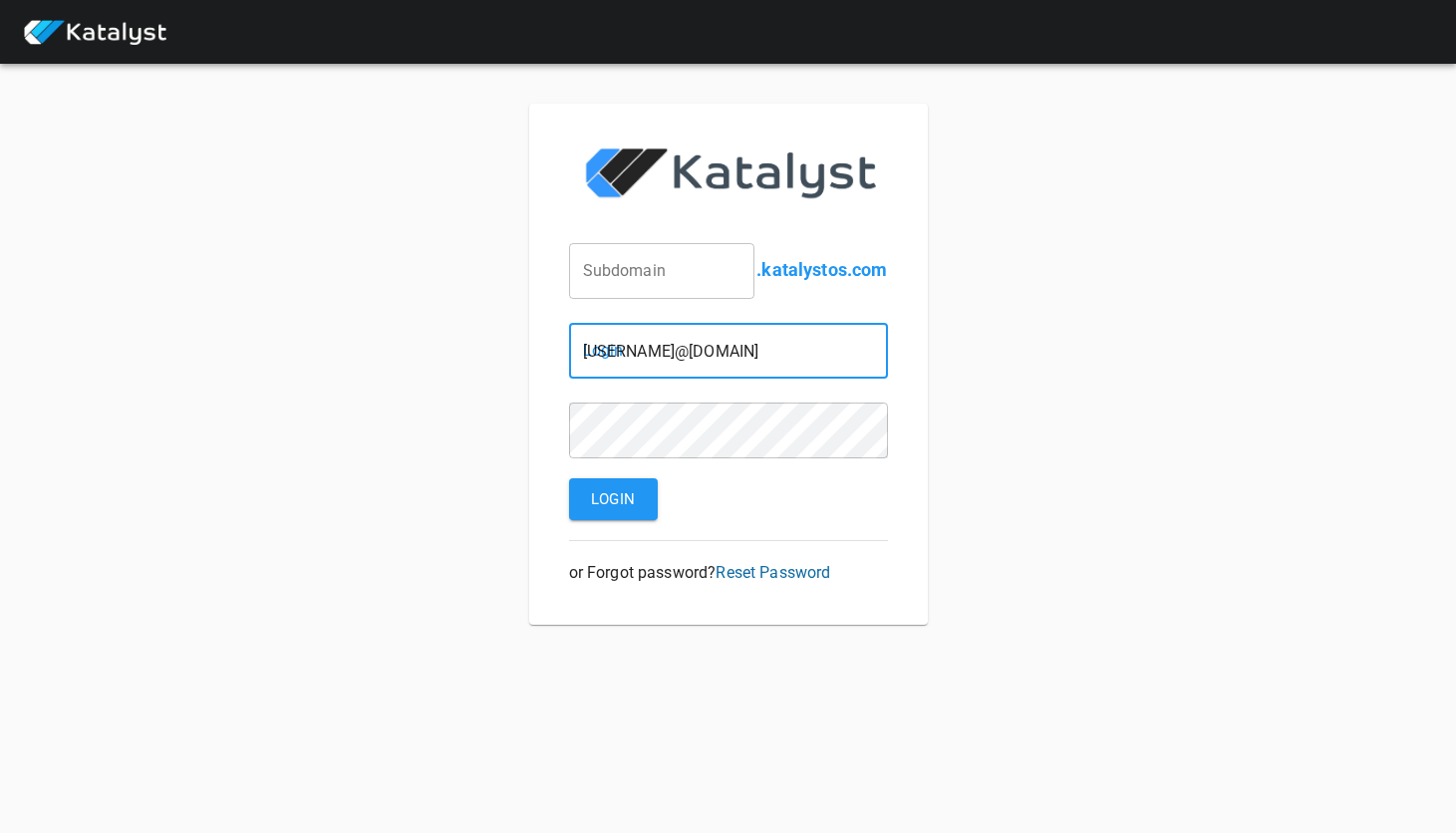 click on "Login" at bounding box center (613, 499) 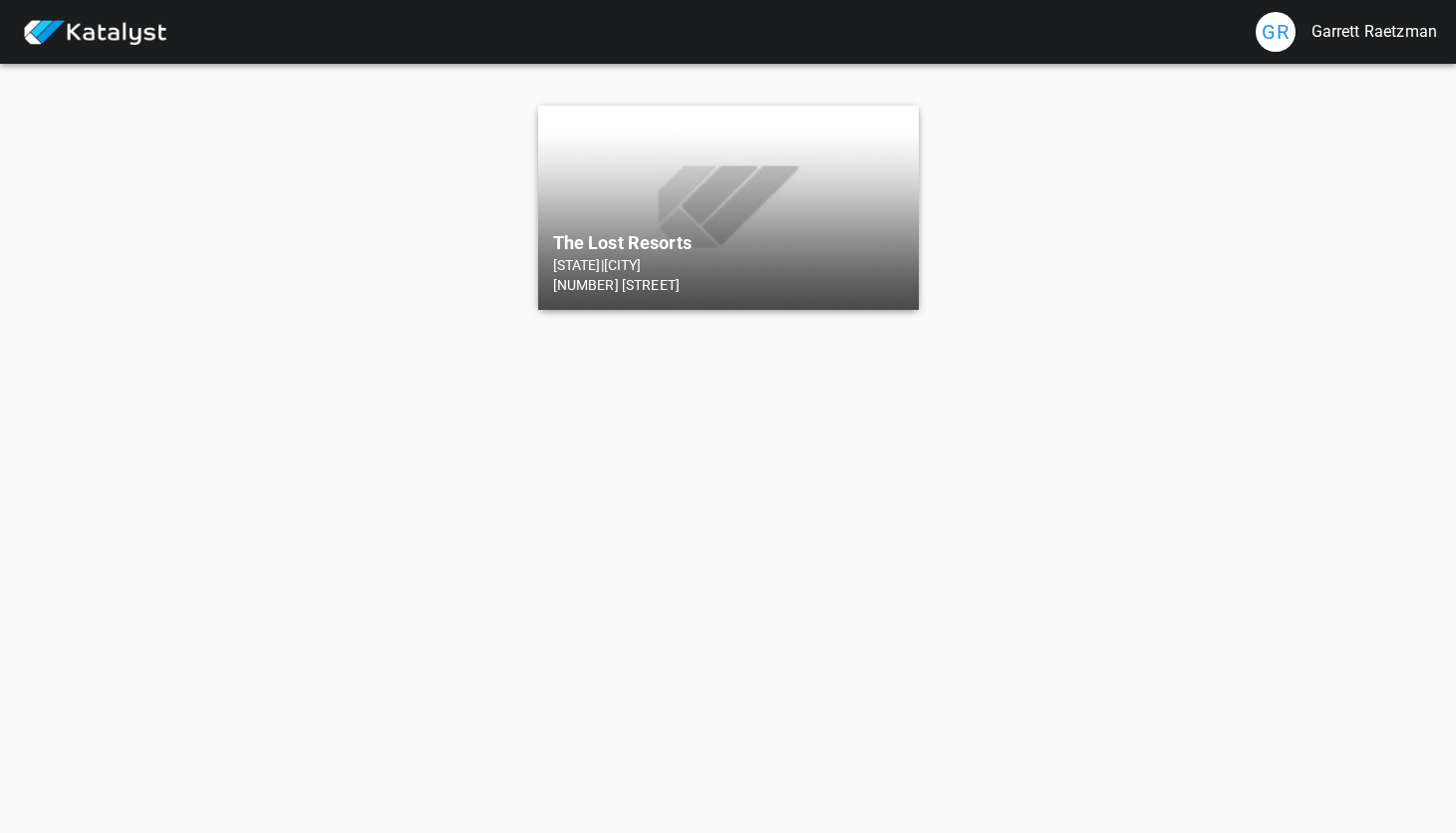 click on "The Lost Resorts [STATE] | [CITY] [NUMBER] [STREET]" at bounding box center (728, 207) 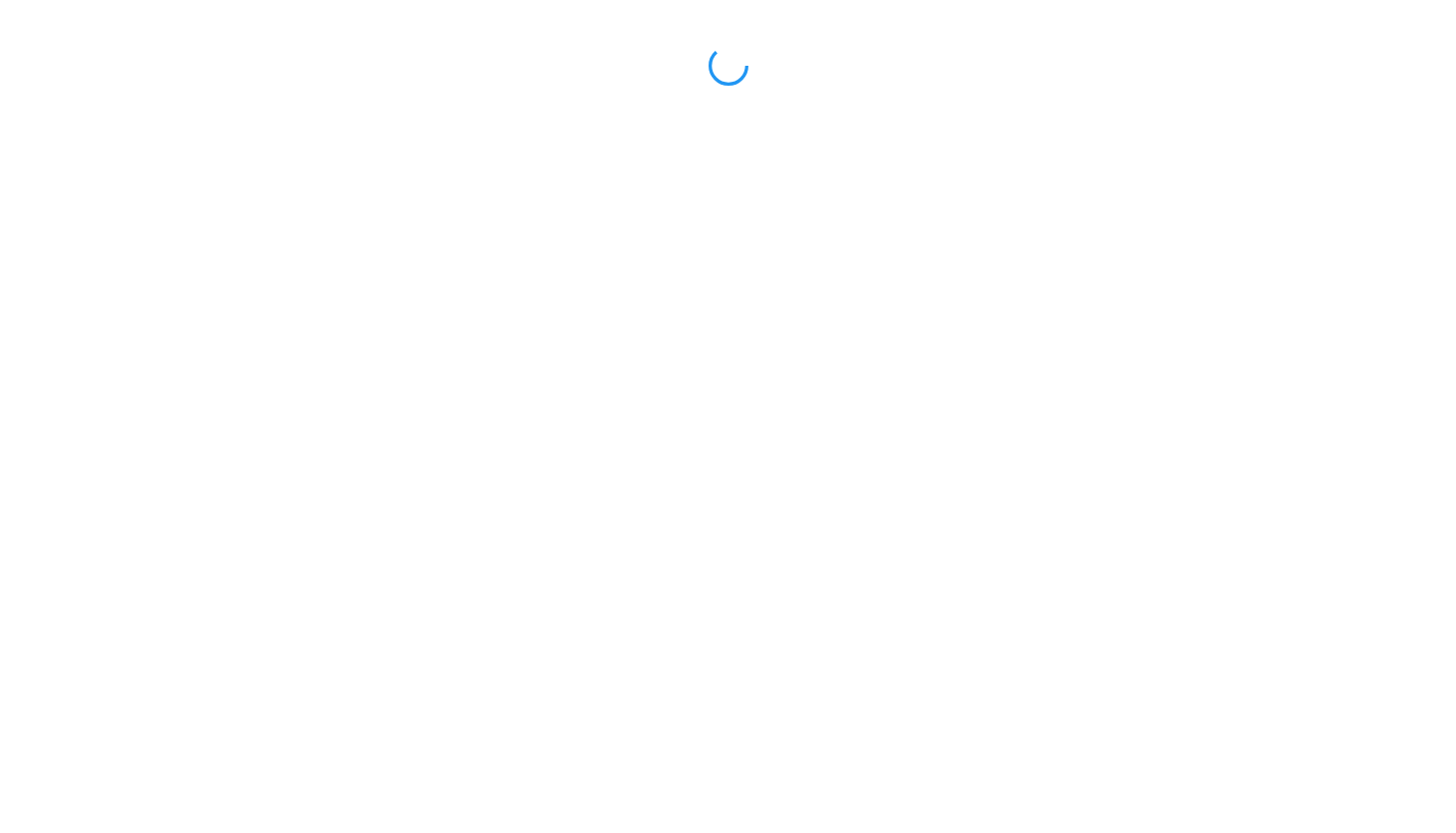 scroll, scrollTop: 0, scrollLeft: 0, axis: both 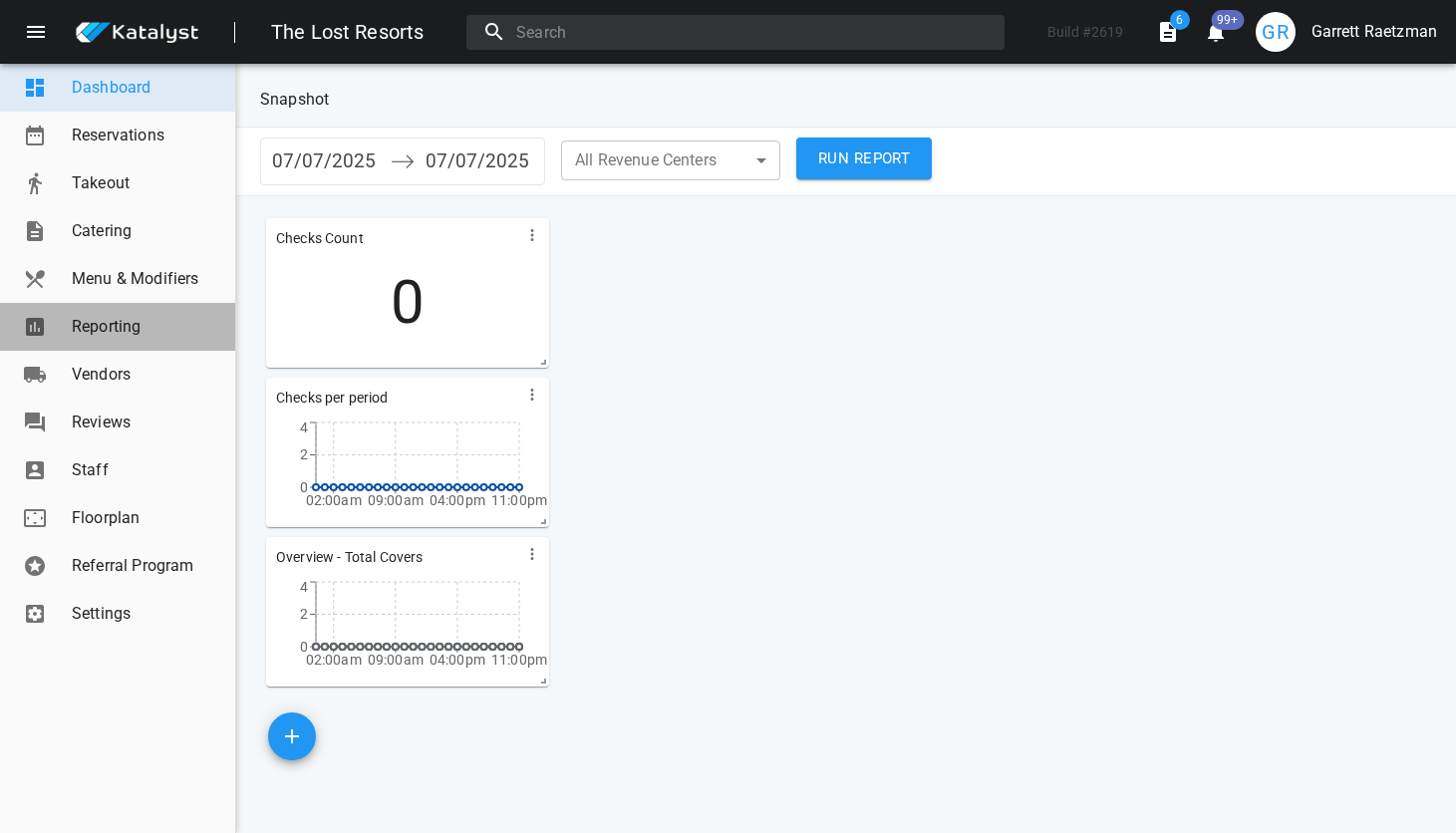 click on "Reporting" at bounding box center (146, 327) 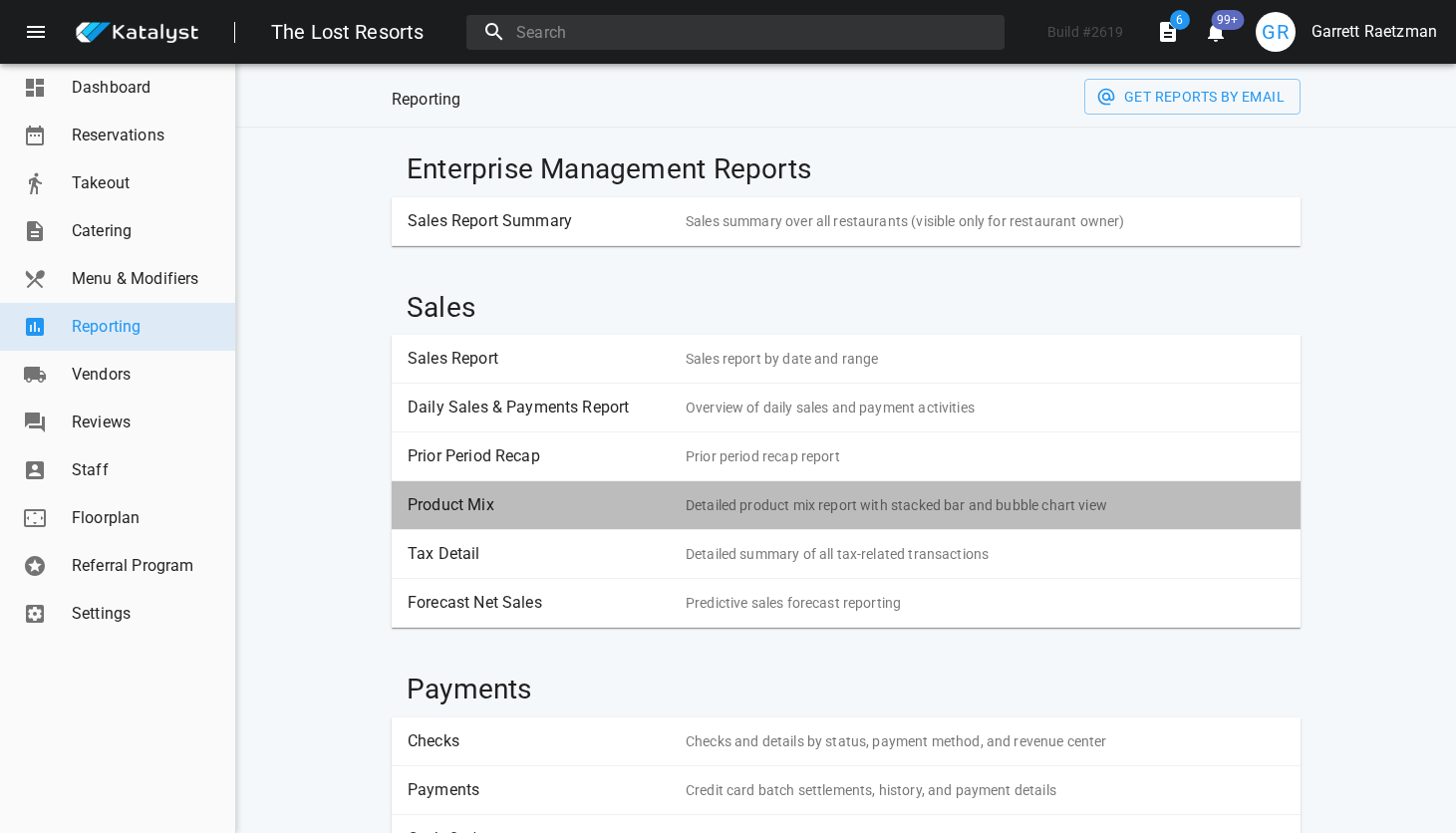 click on "Product Mix" at bounding box center [539, 505] 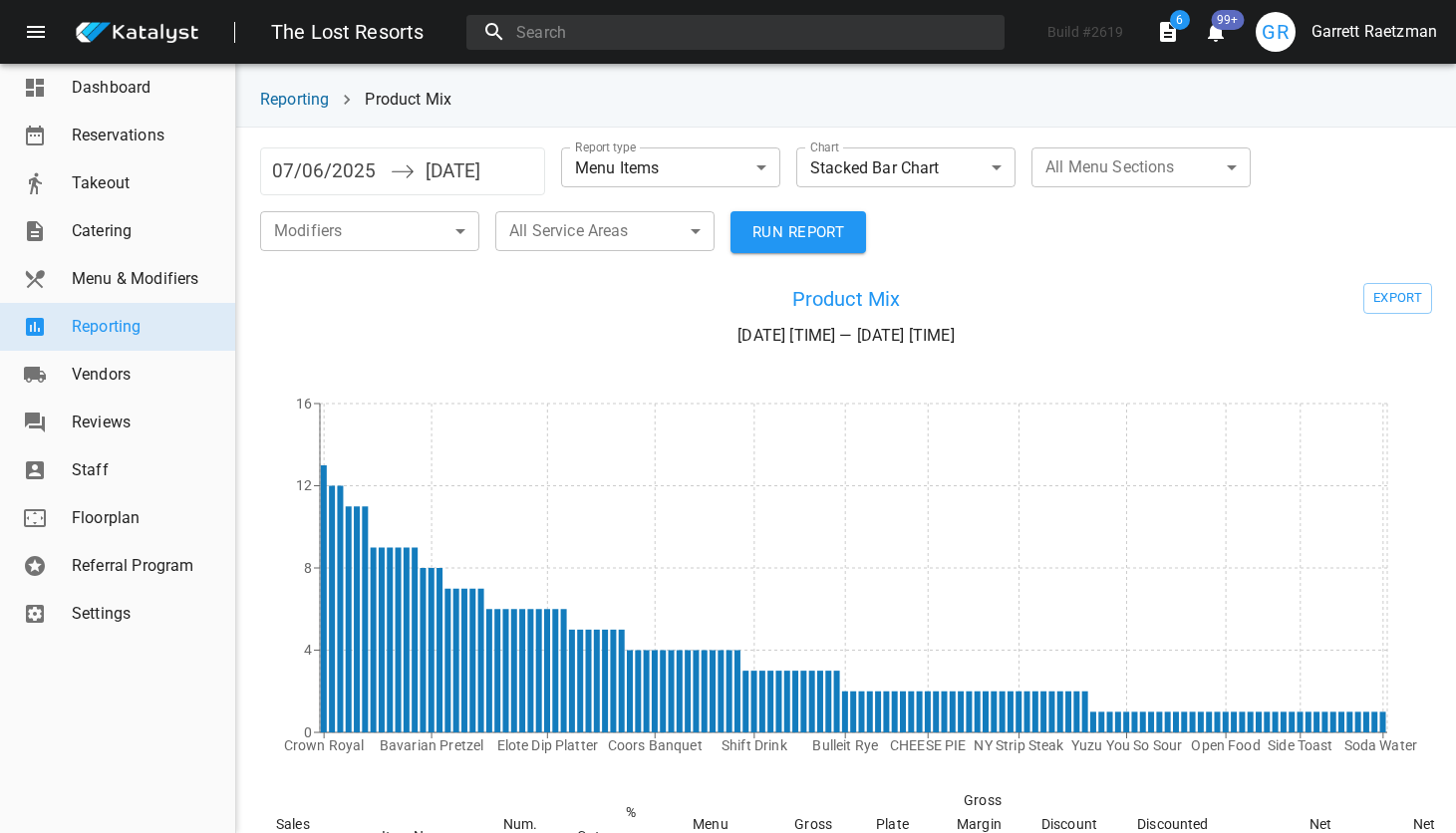 click on "07/06/2025" at bounding box center [326, 171] 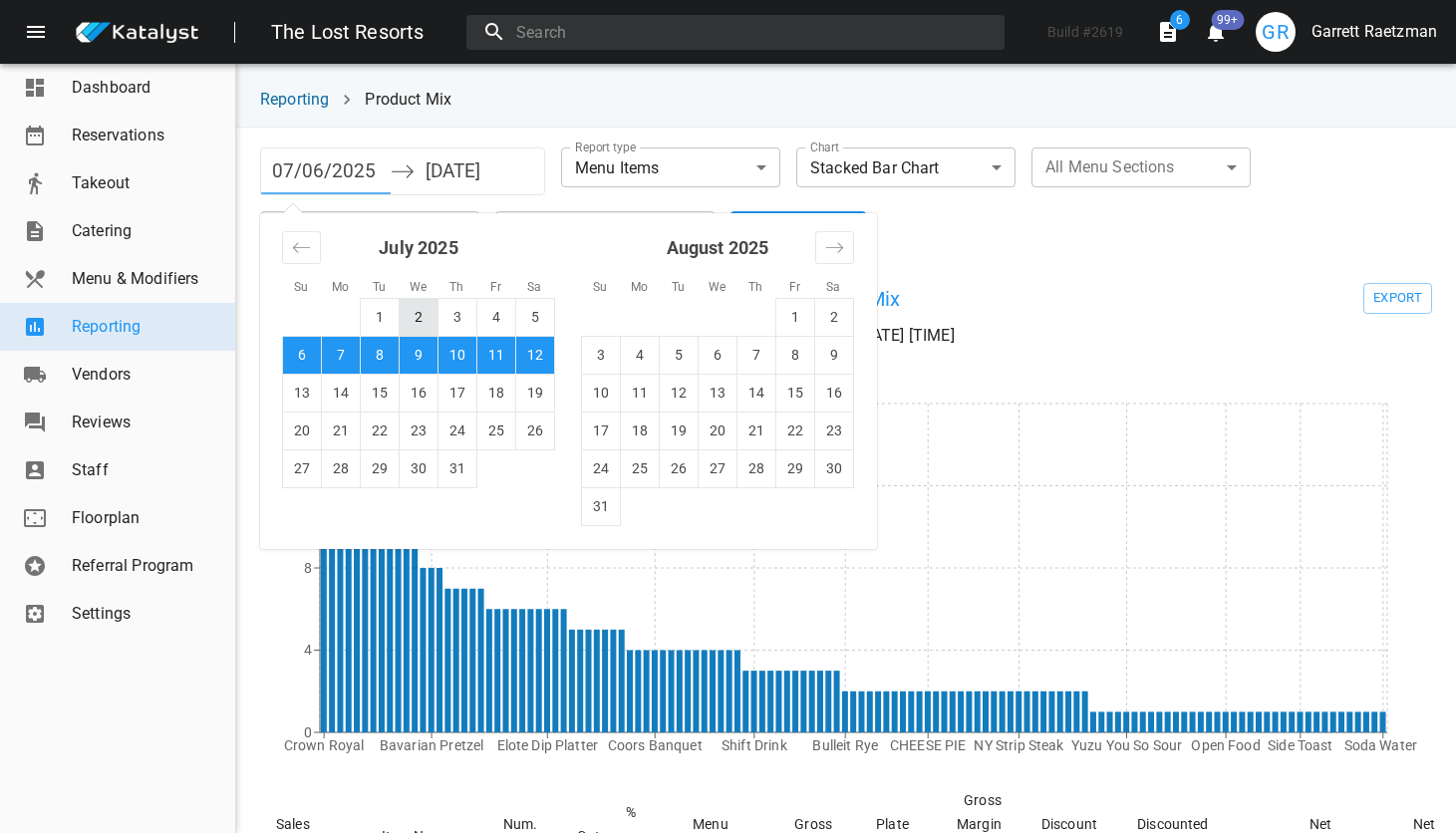 click on "2" at bounding box center (419, 317) 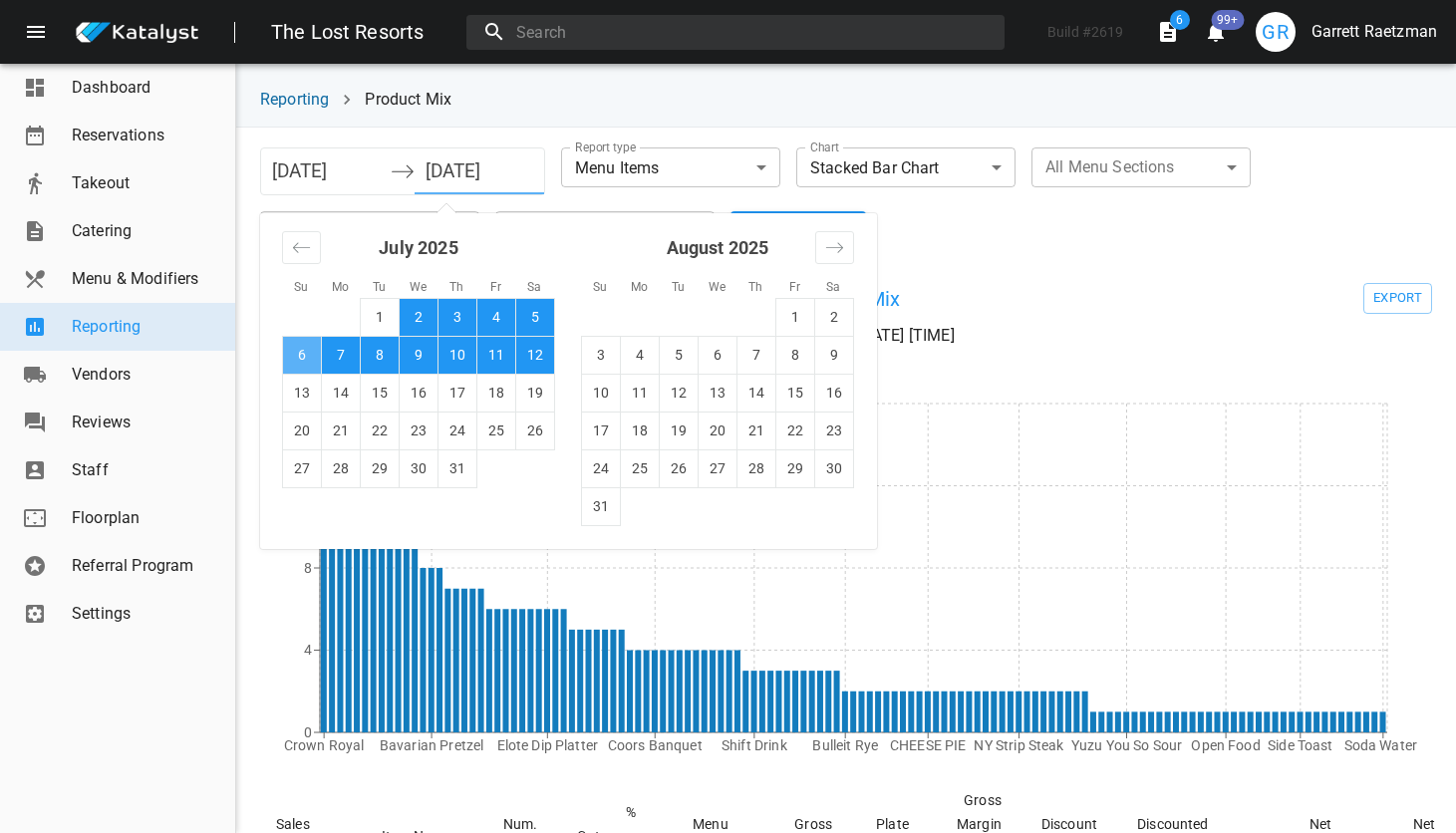 click on "6" at bounding box center (302, 355) 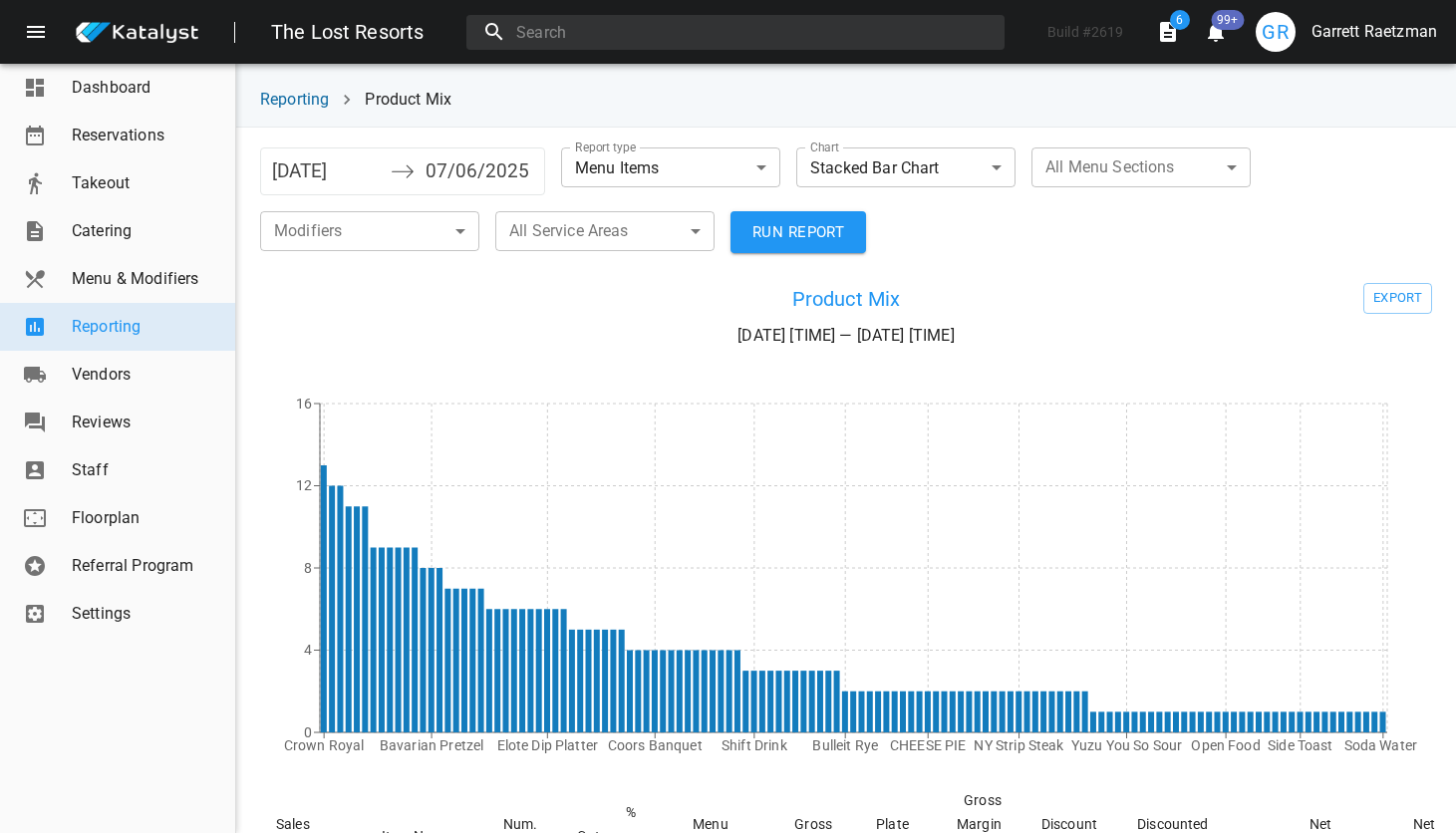 click on "RUN REPORT" at bounding box center [798, 232] 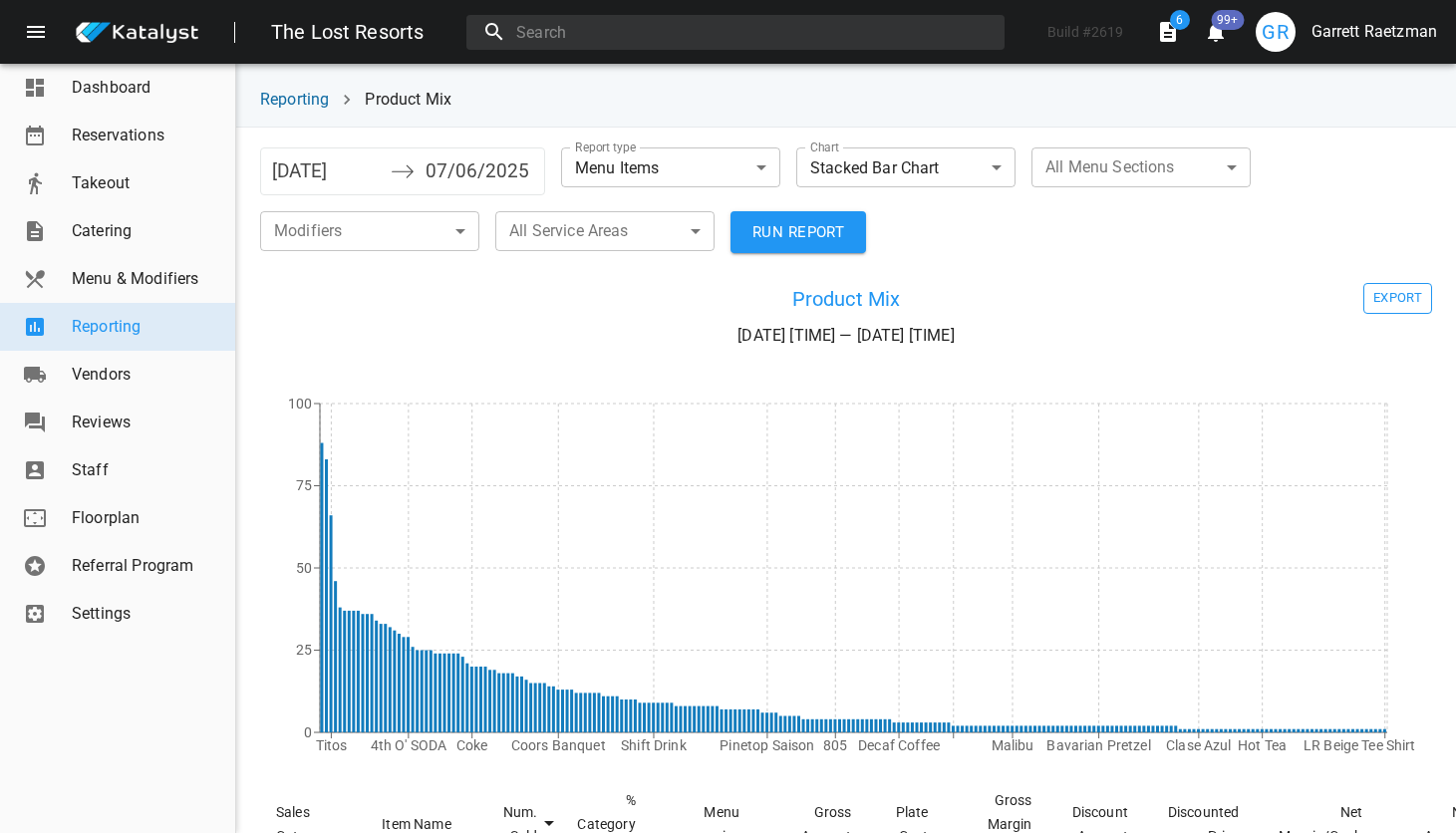 click on "EXPORT" at bounding box center (1397, 298) 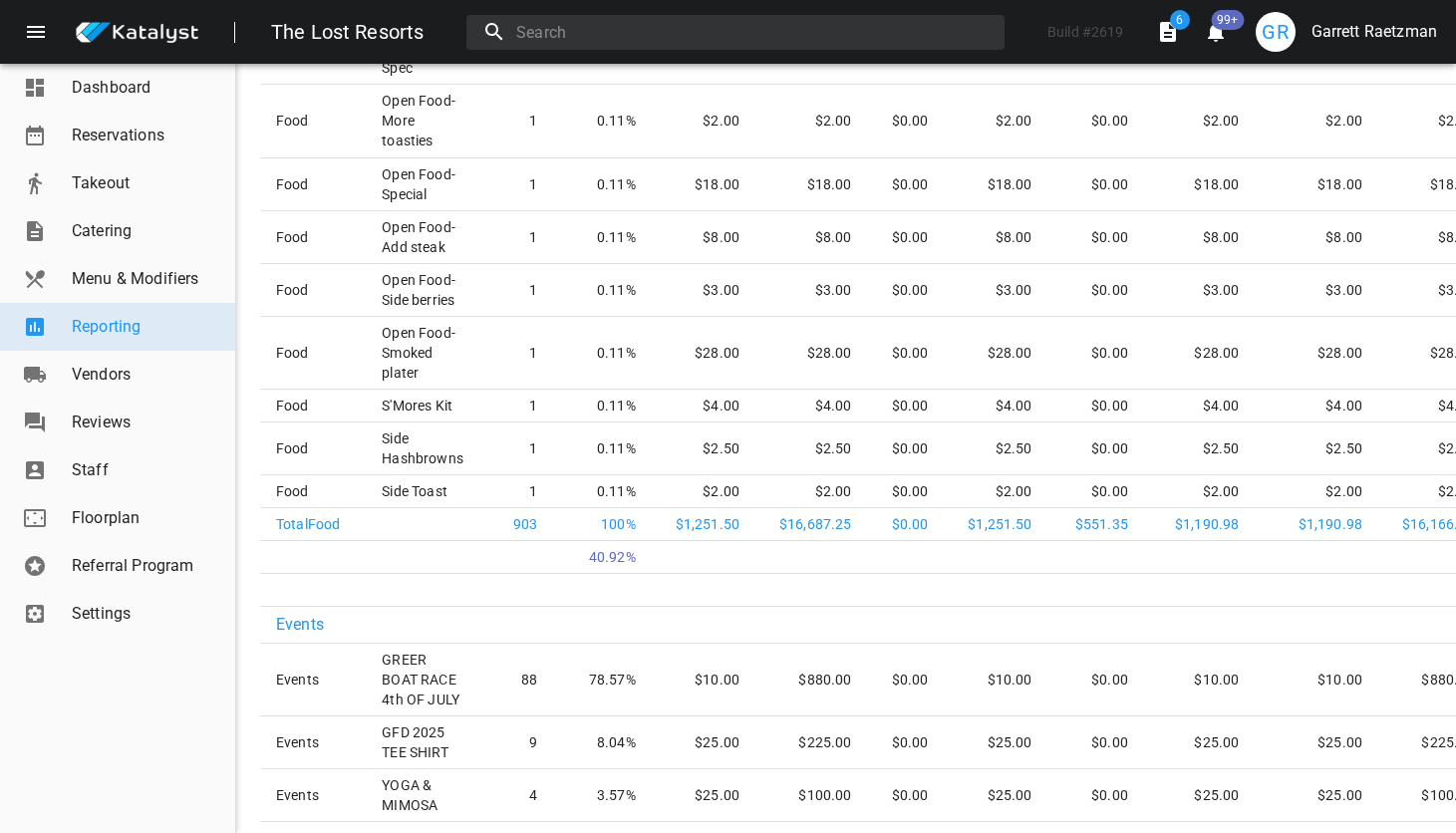 scroll, scrollTop: 12140, scrollLeft: 0, axis: vertical 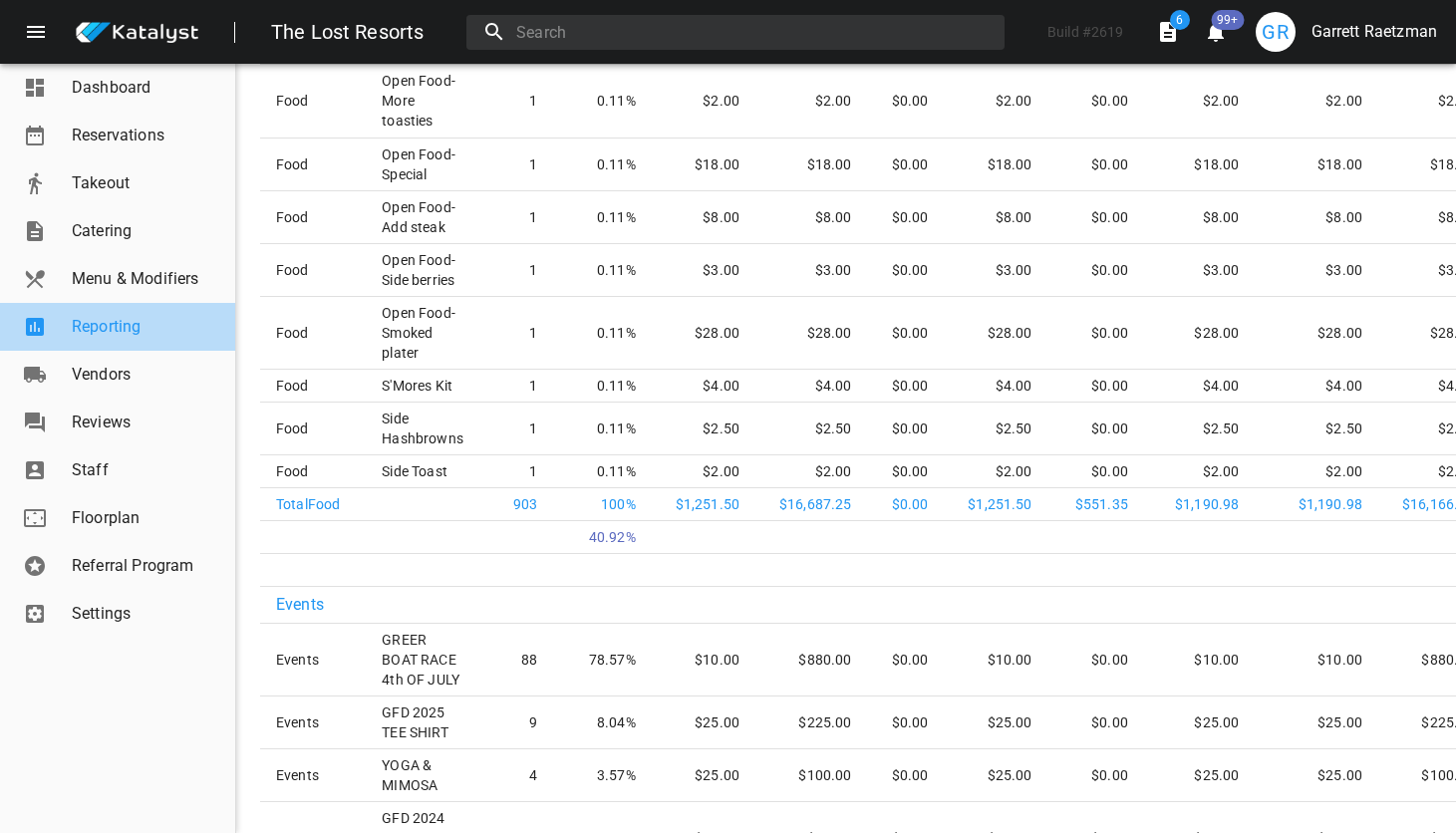 click on "Reporting" at bounding box center [146, 327] 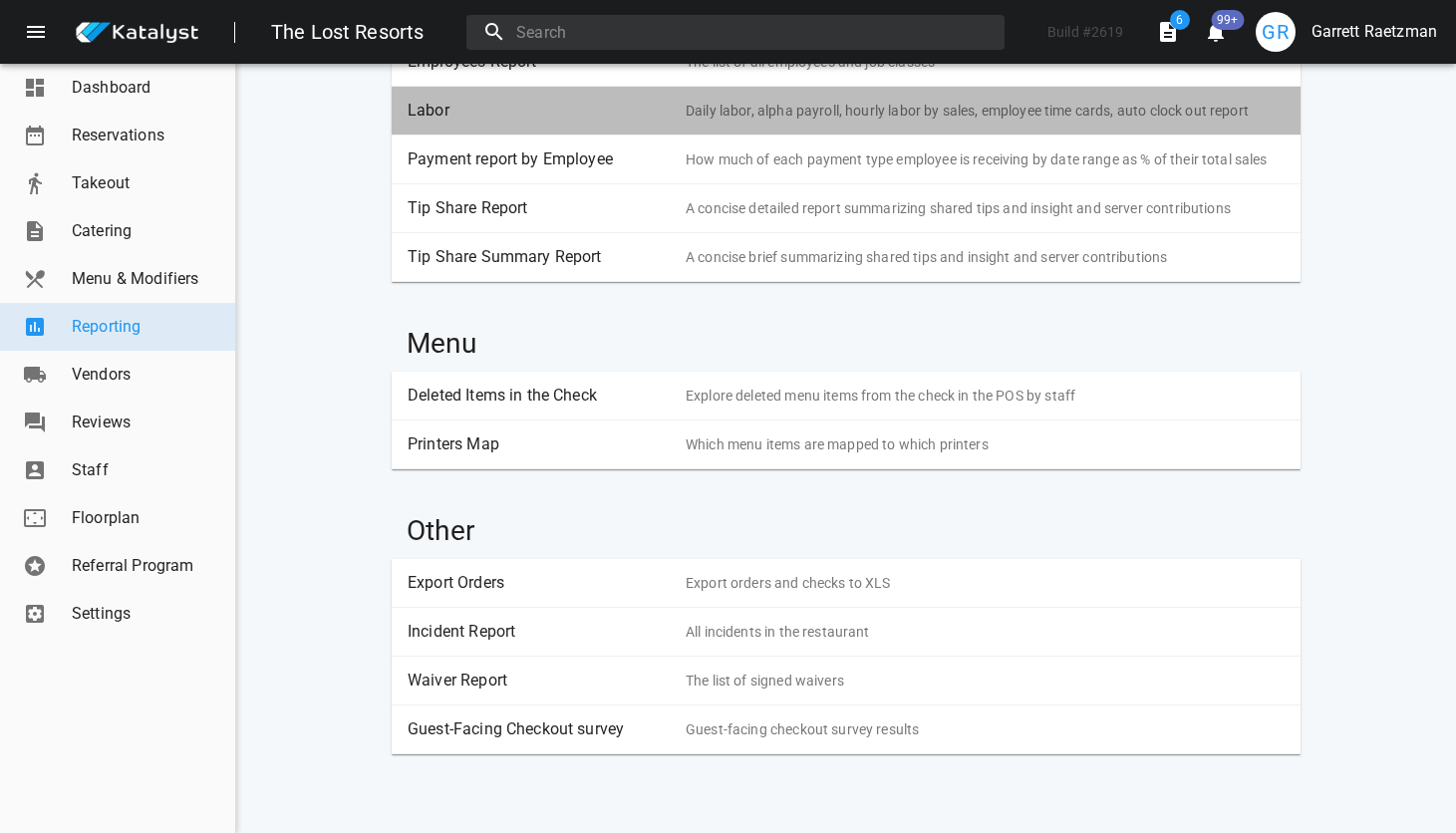click on "Labor" at bounding box center [539, 111] 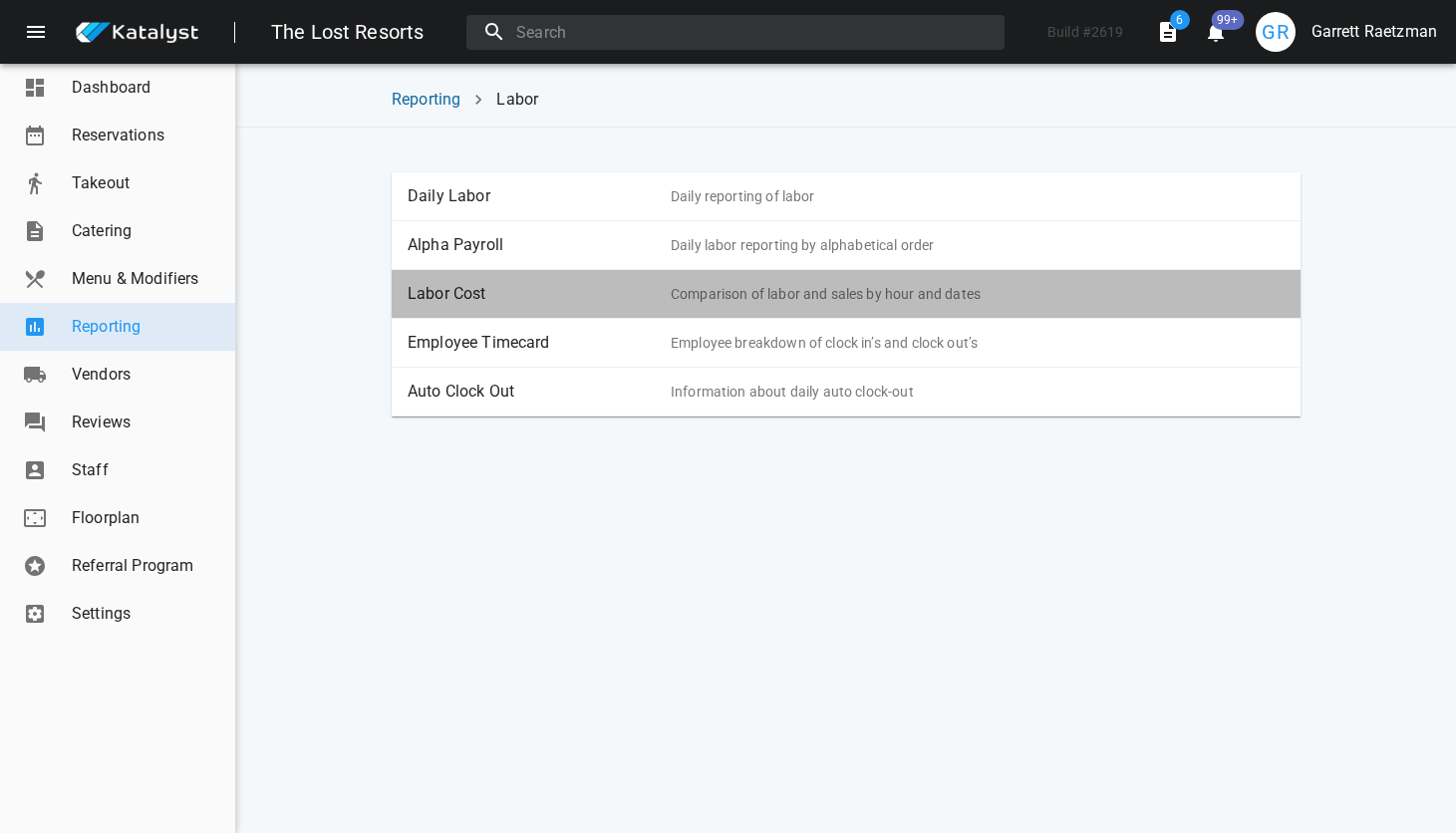 click on "Labor Cost" at bounding box center (539, 294) 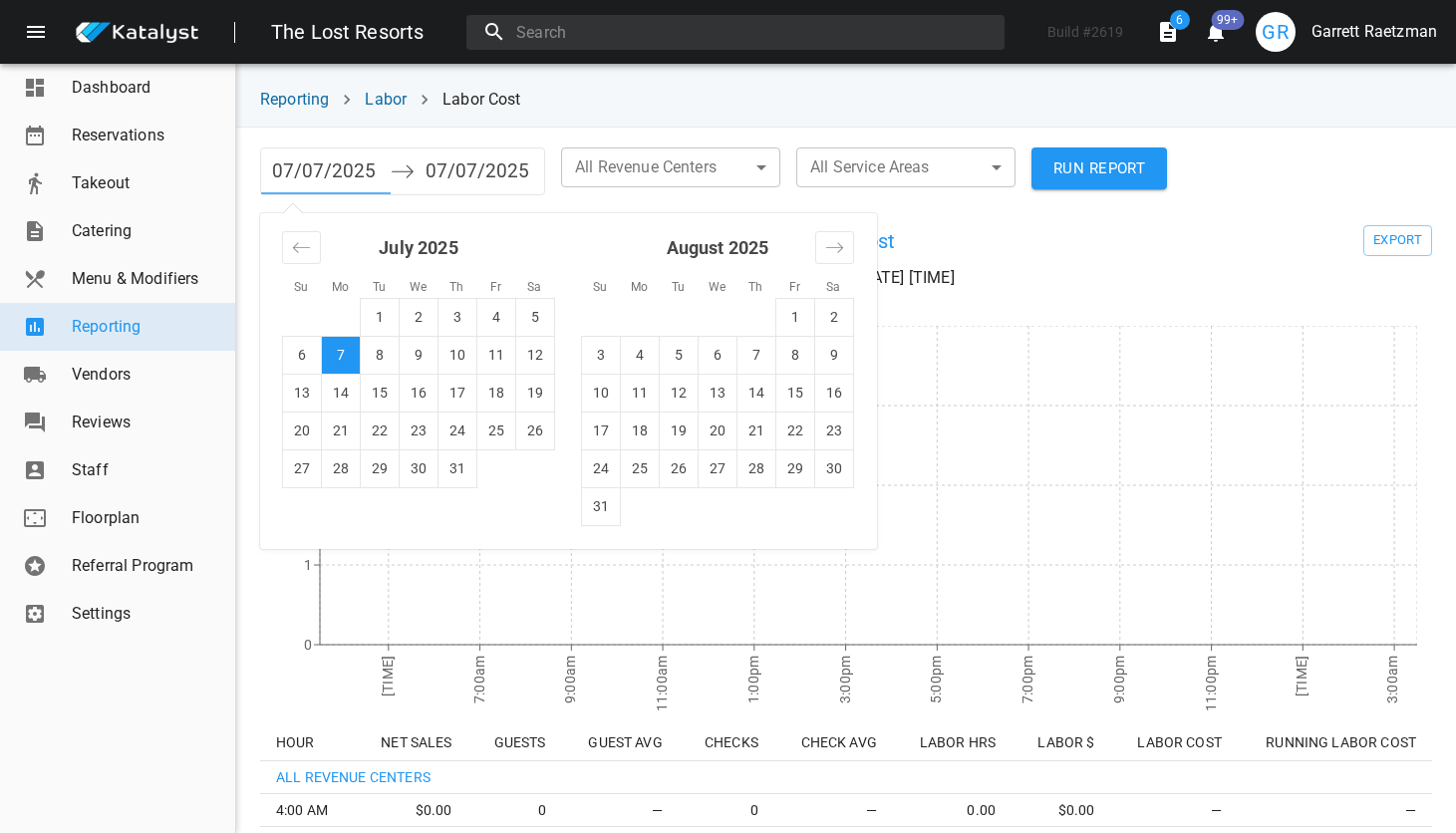 click on "07/07/2025" at bounding box center (326, 171) 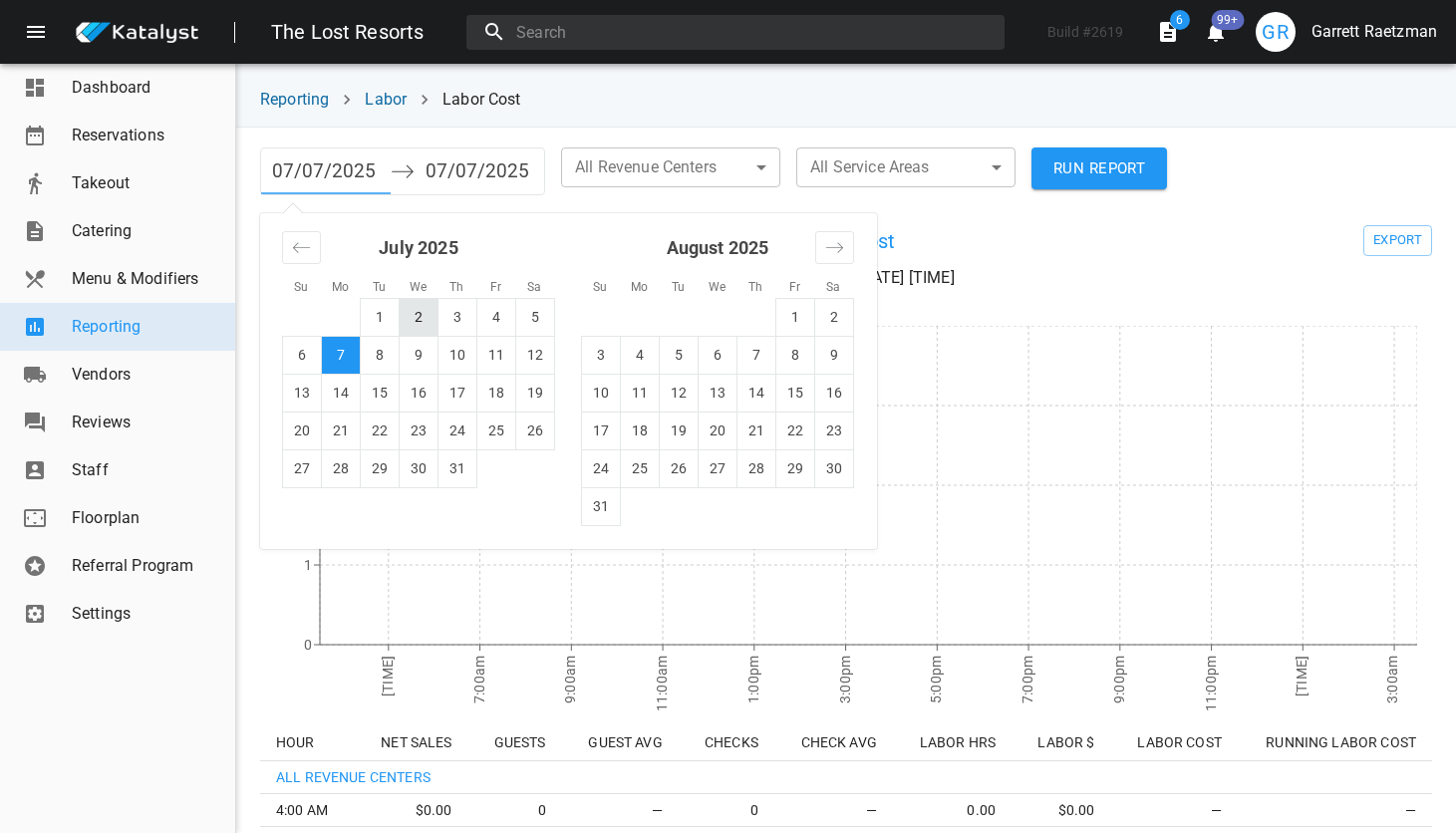 click on "2" at bounding box center (419, 317) 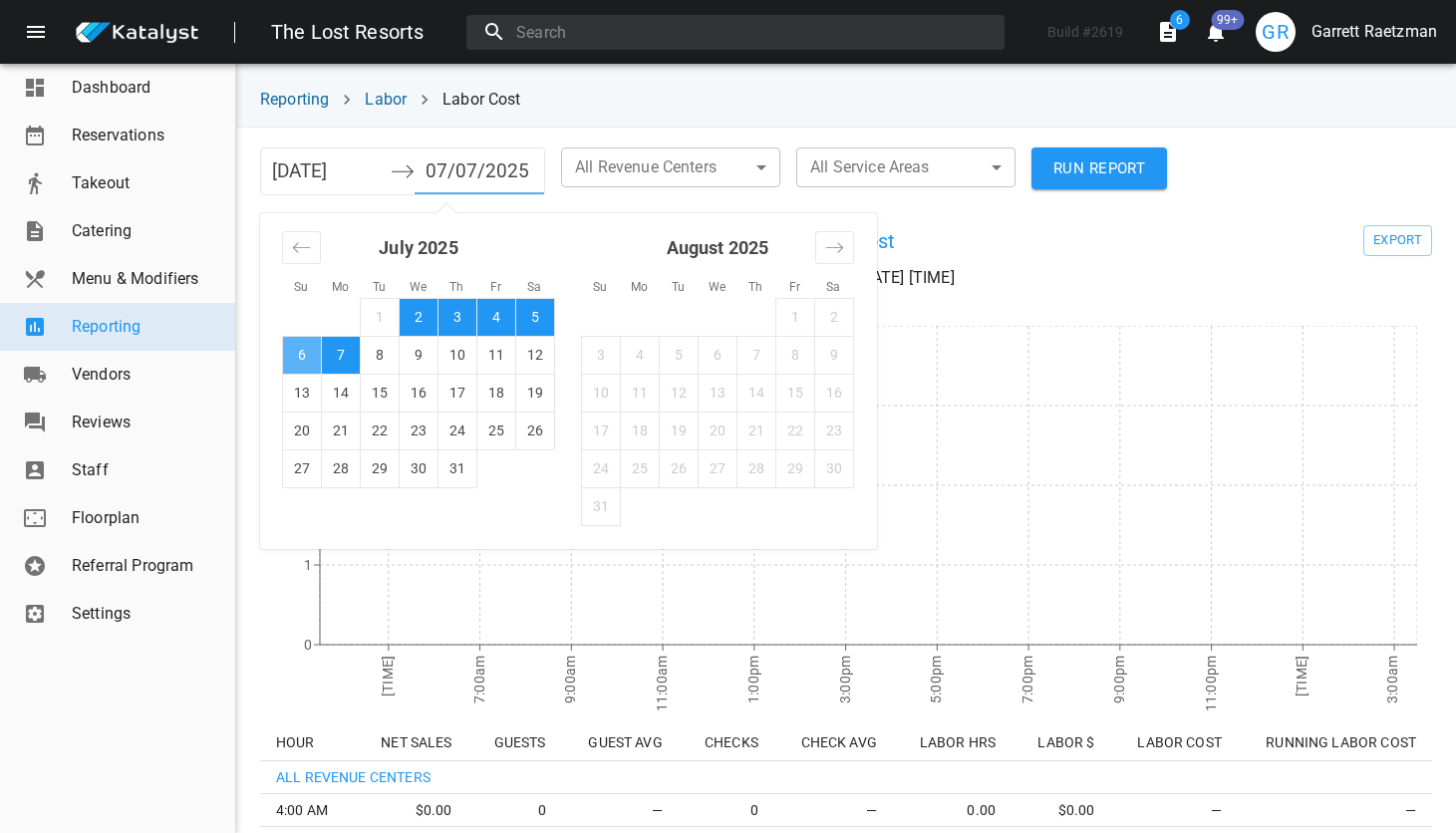 click on "6" at bounding box center [302, 355] 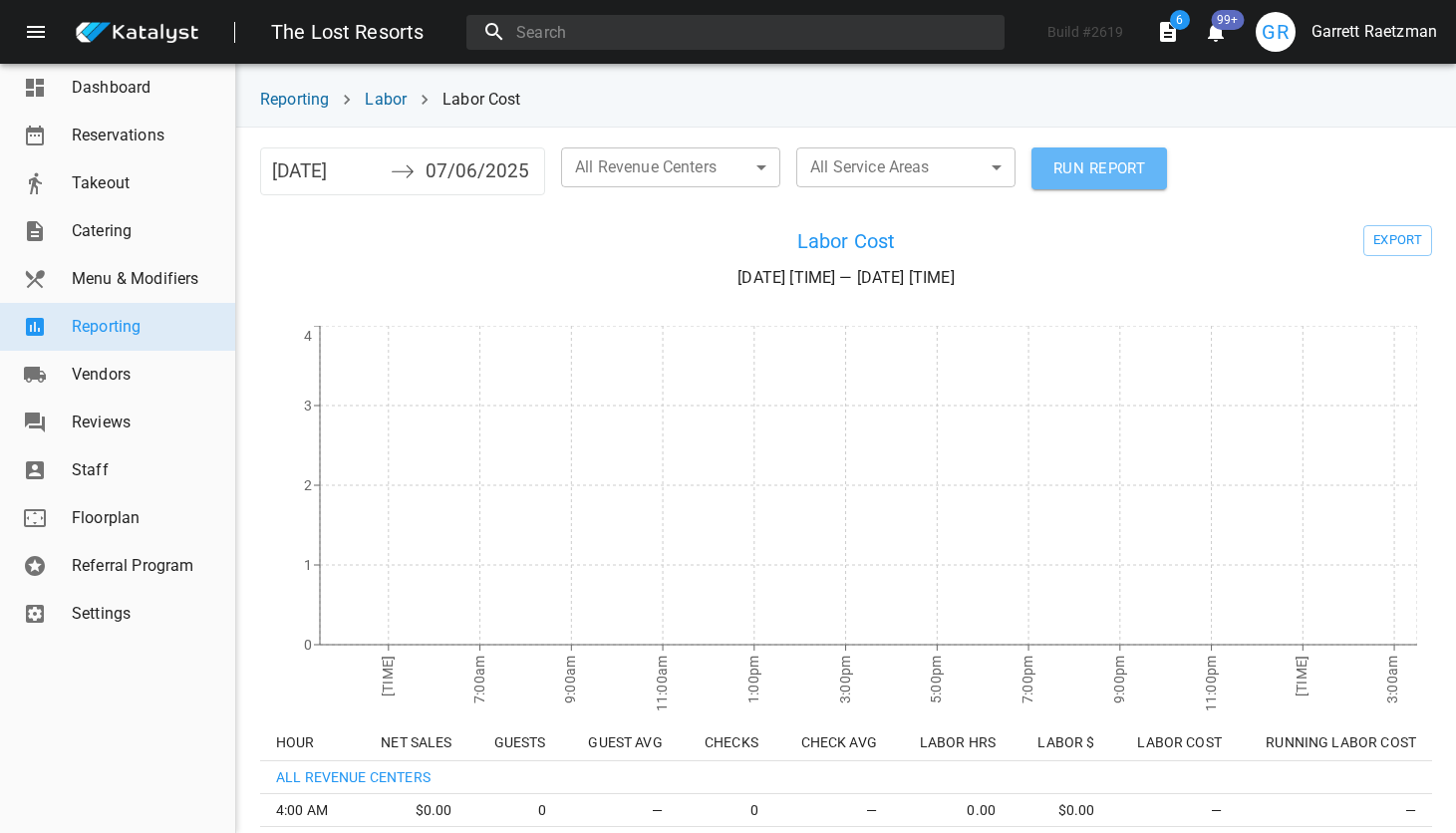 click on "RUN REPORT" at bounding box center [1099, 168] 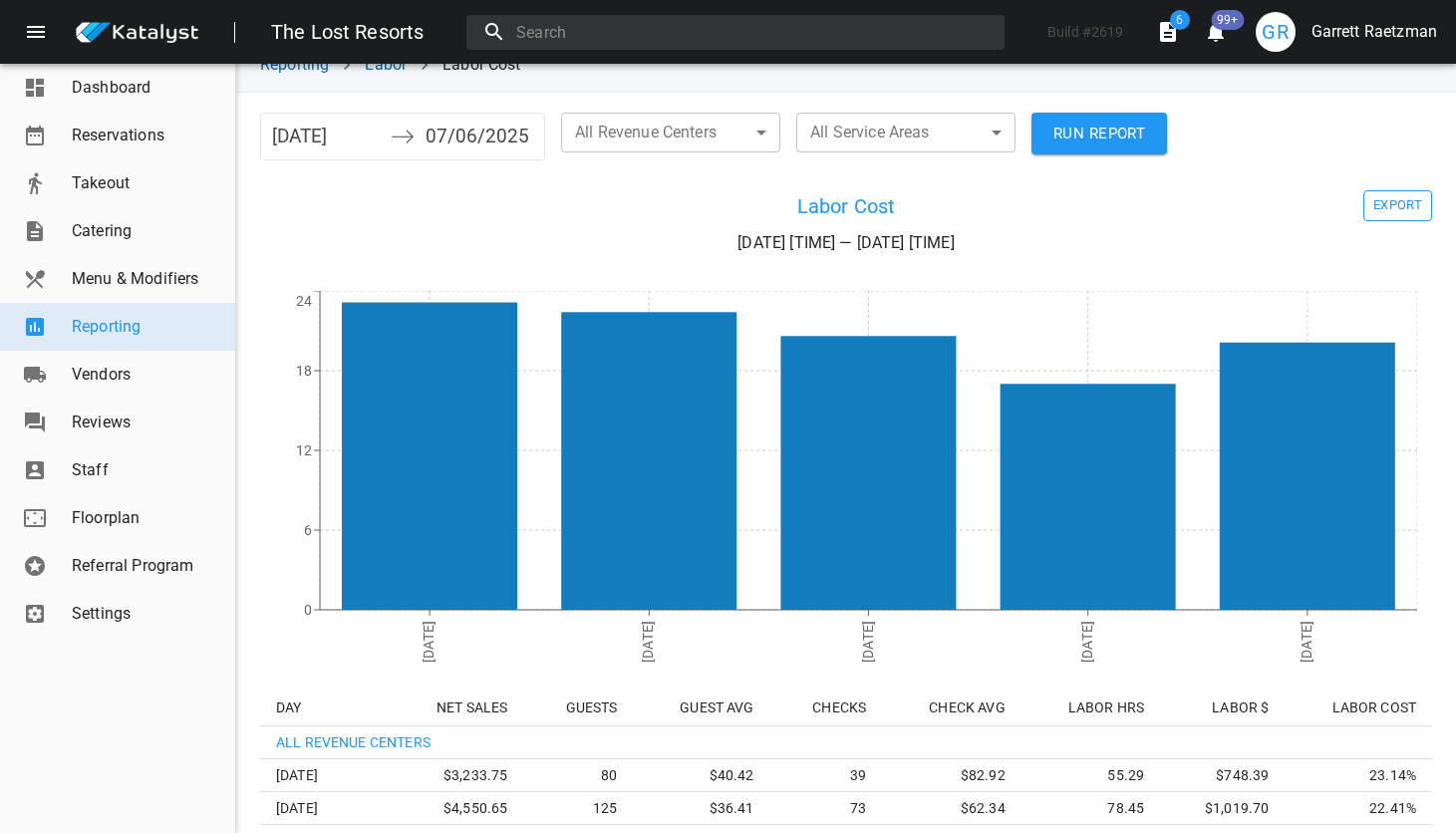 scroll, scrollTop: 37, scrollLeft: 0, axis: vertical 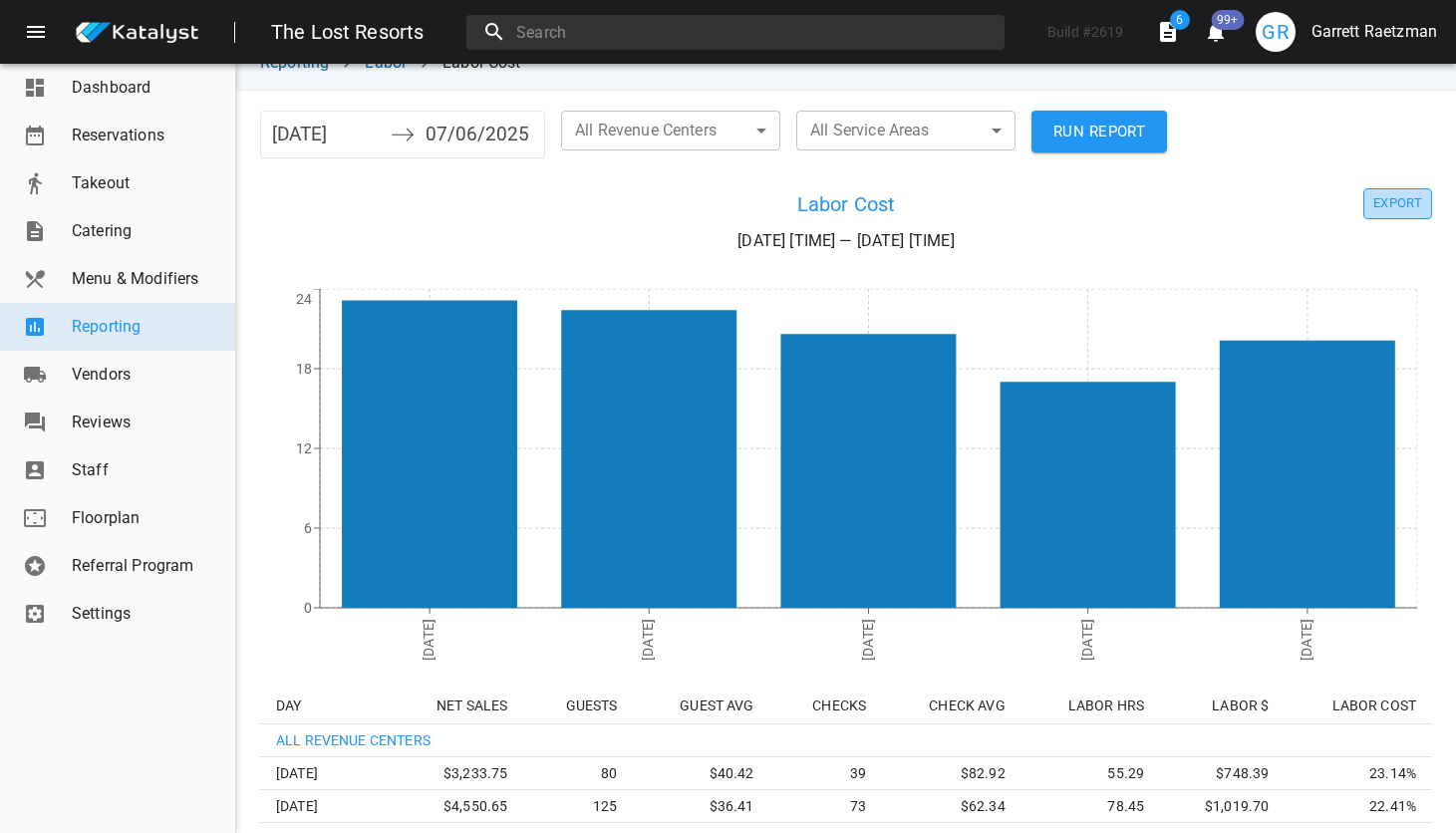 click on "EXPORT" at bounding box center (1397, 203) 